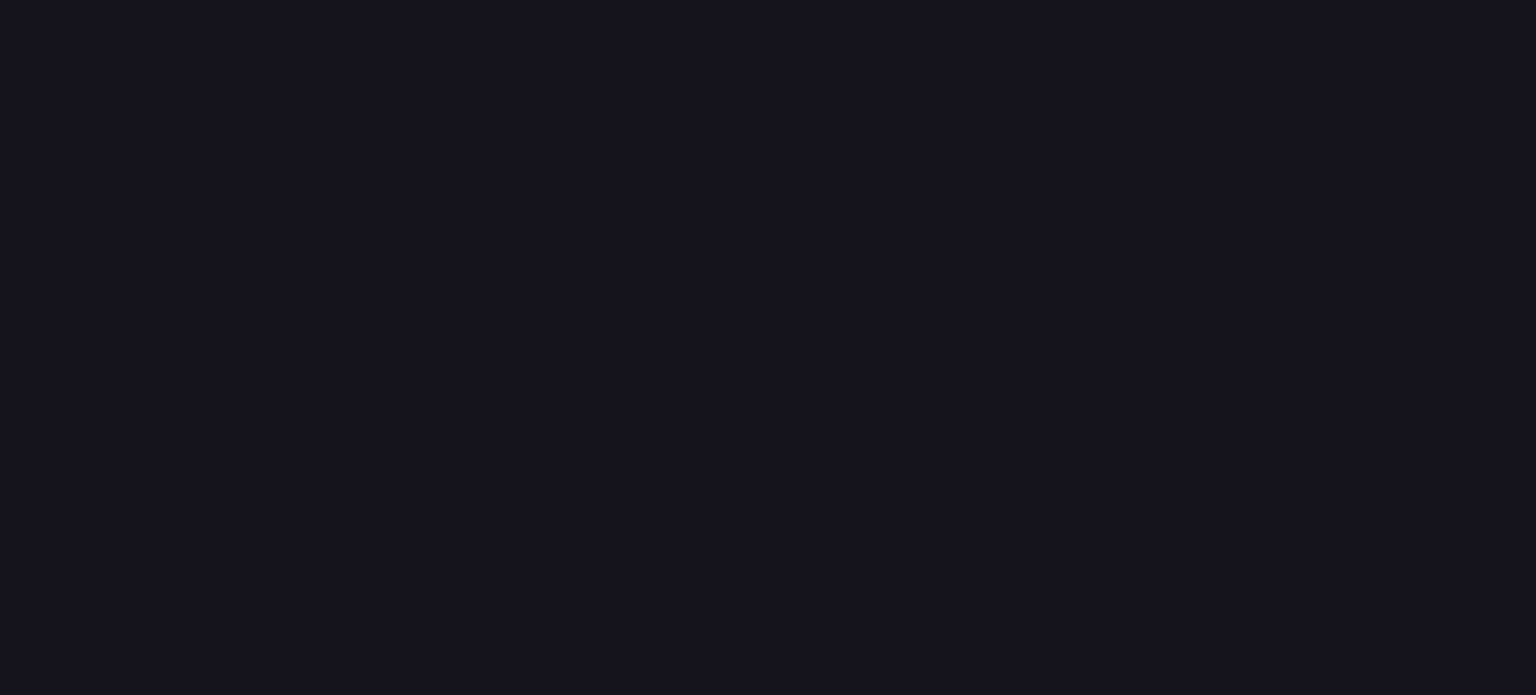 scroll, scrollTop: 0, scrollLeft: 0, axis: both 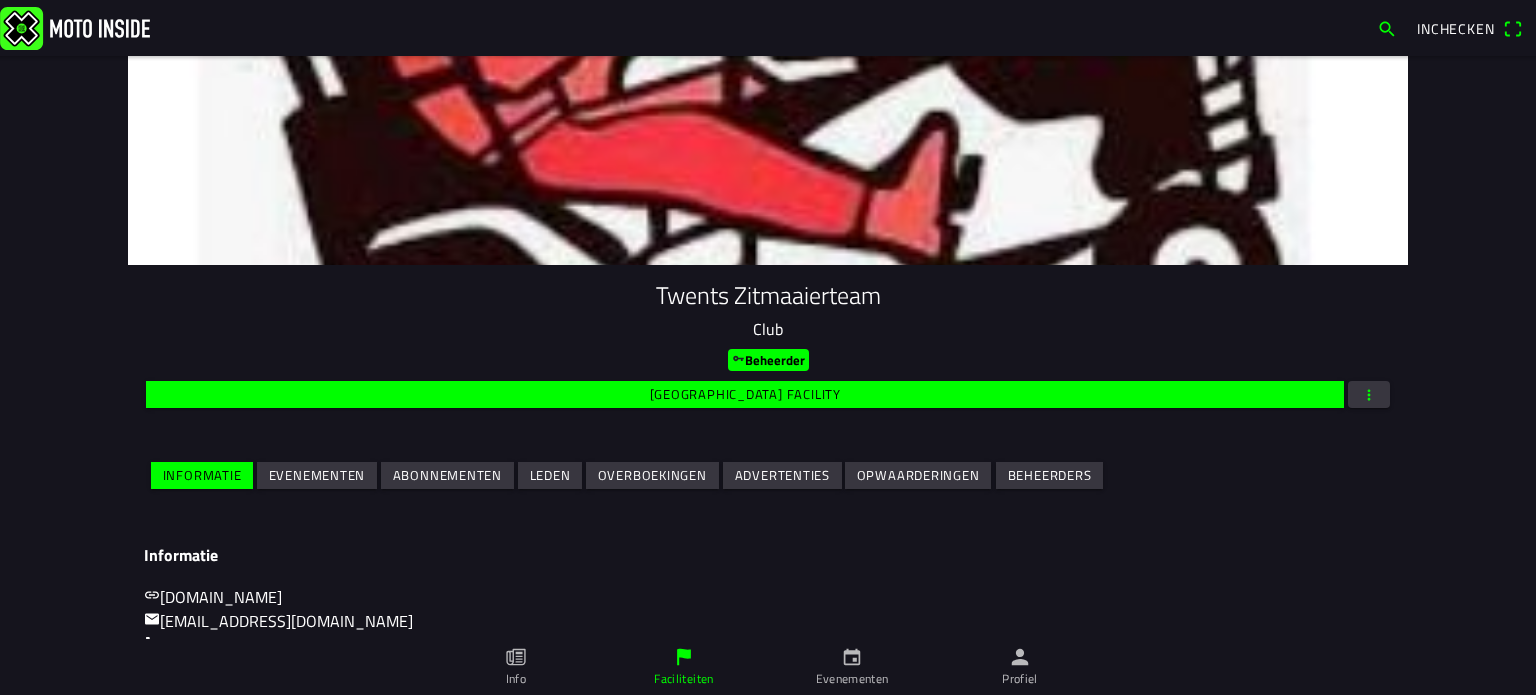click on "Evenementen" at bounding box center (0, 0) 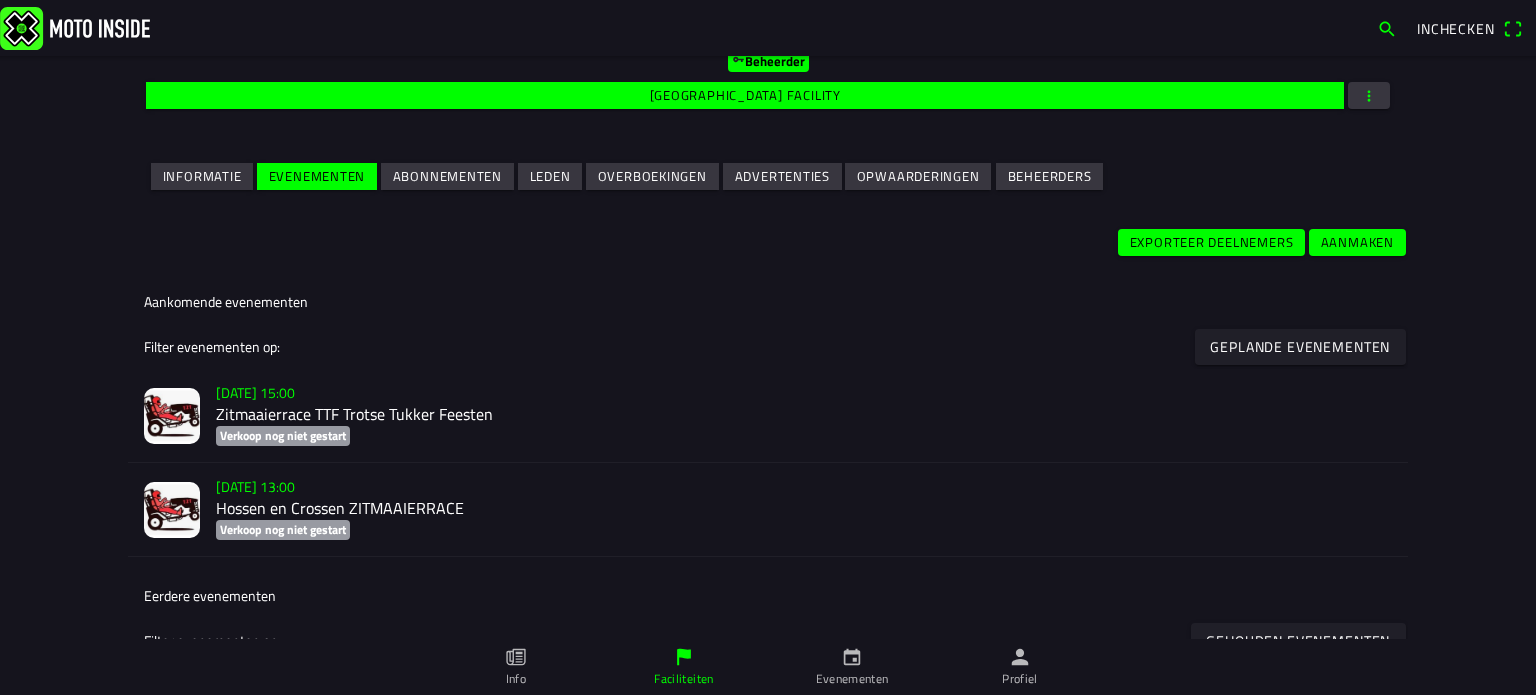 scroll, scrollTop: 300, scrollLeft: 0, axis: vertical 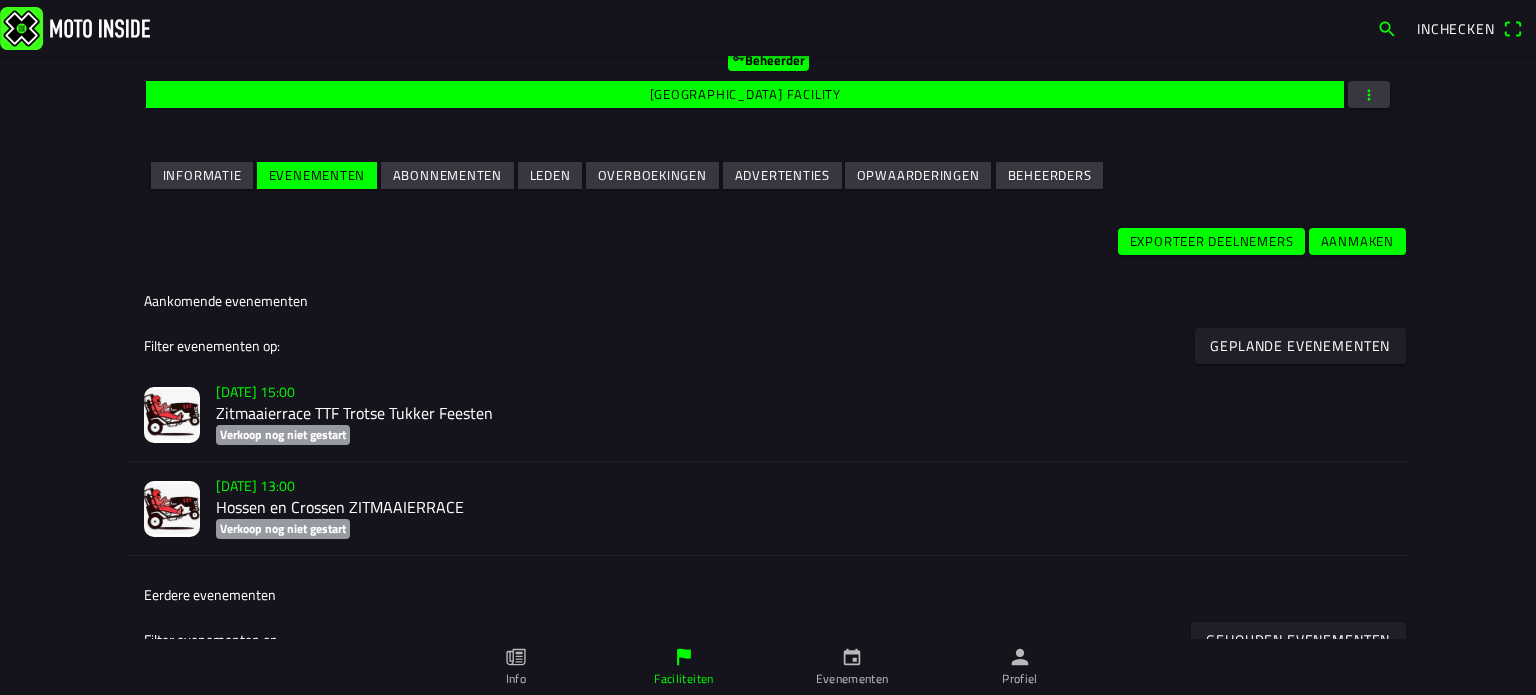 click on "Hossen en Crossen ZITMAAIERRACE" 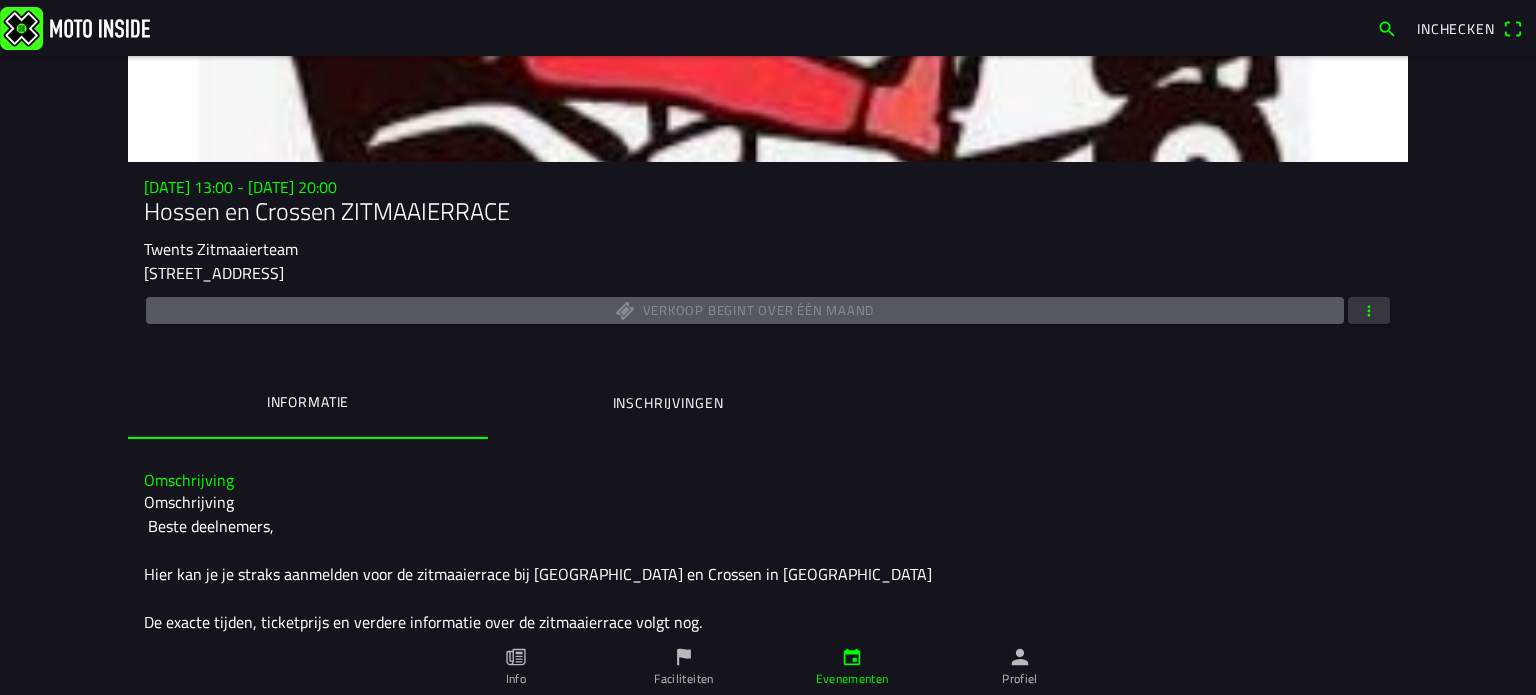 scroll, scrollTop: 252, scrollLeft: 0, axis: vertical 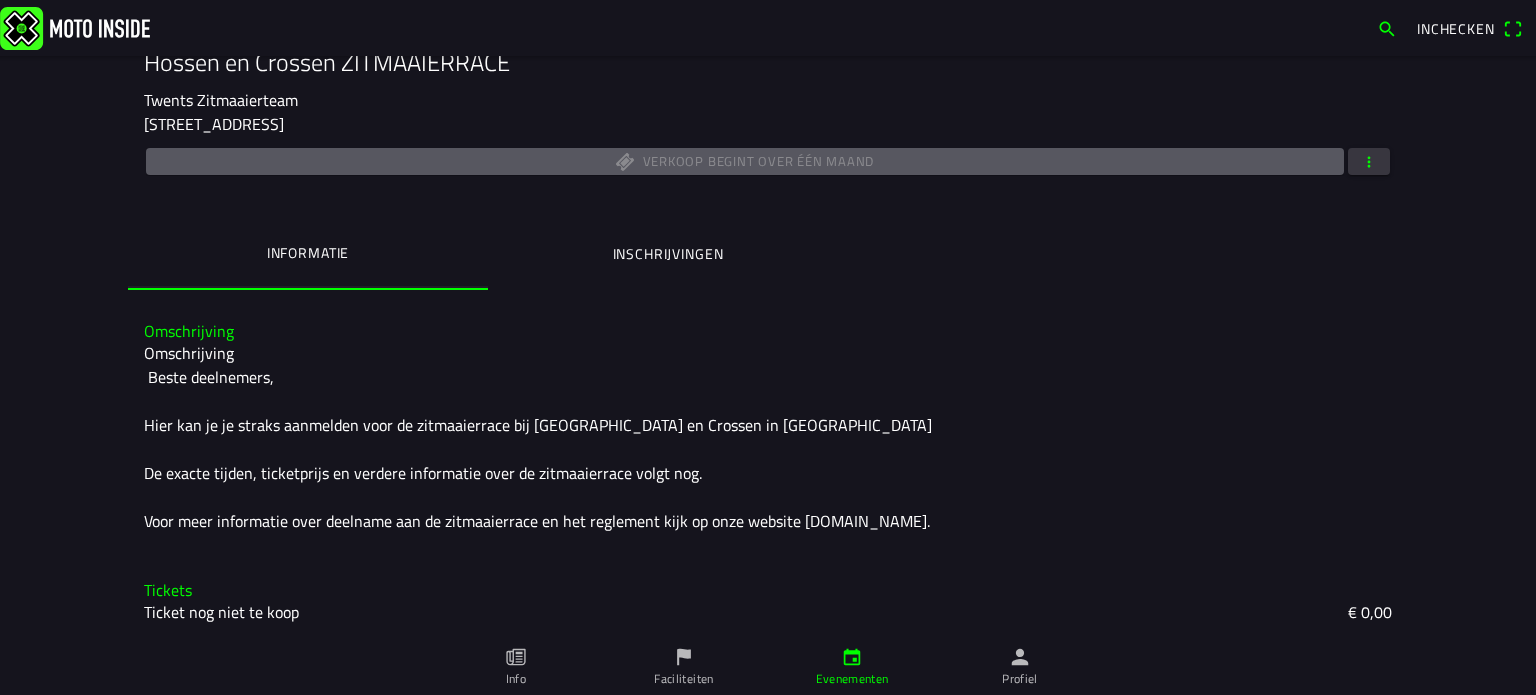 click 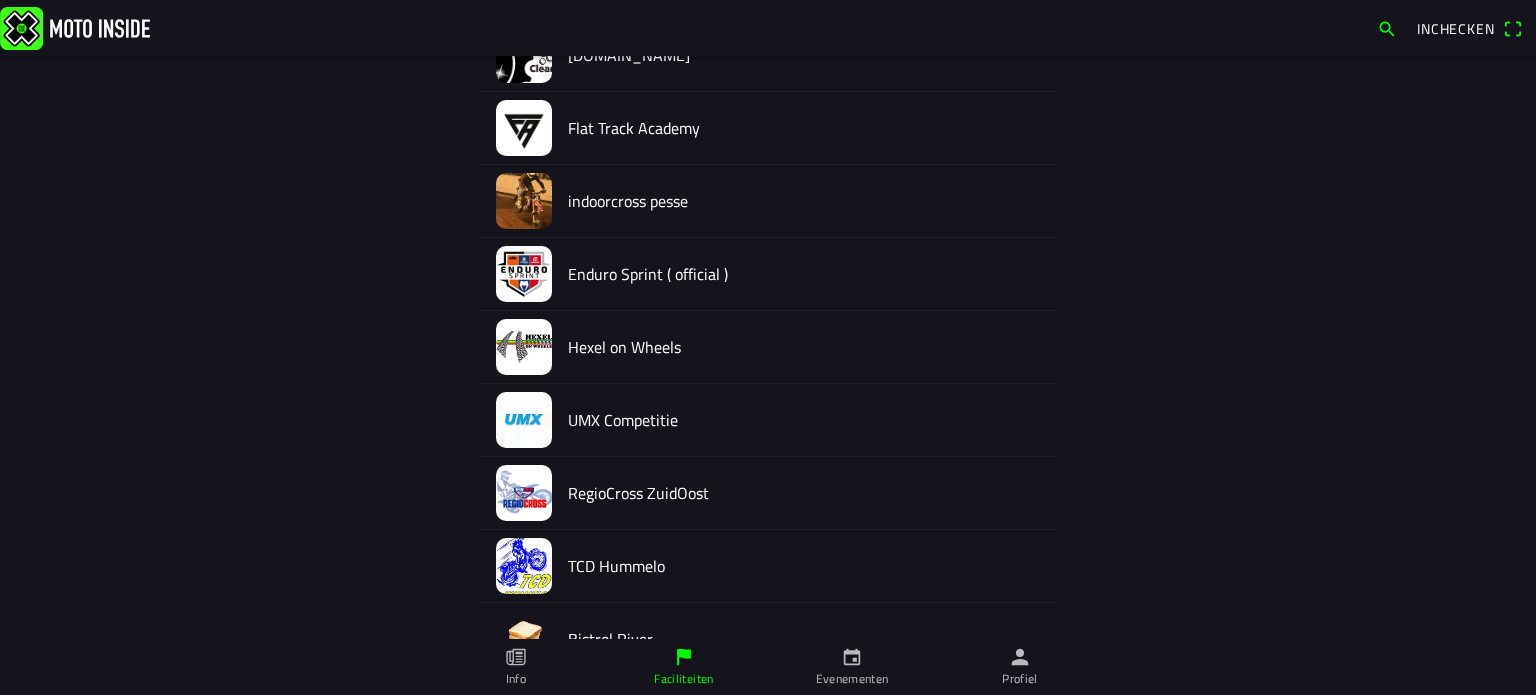 scroll, scrollTop: 9064, scrollLeft: 0, axis: vertical 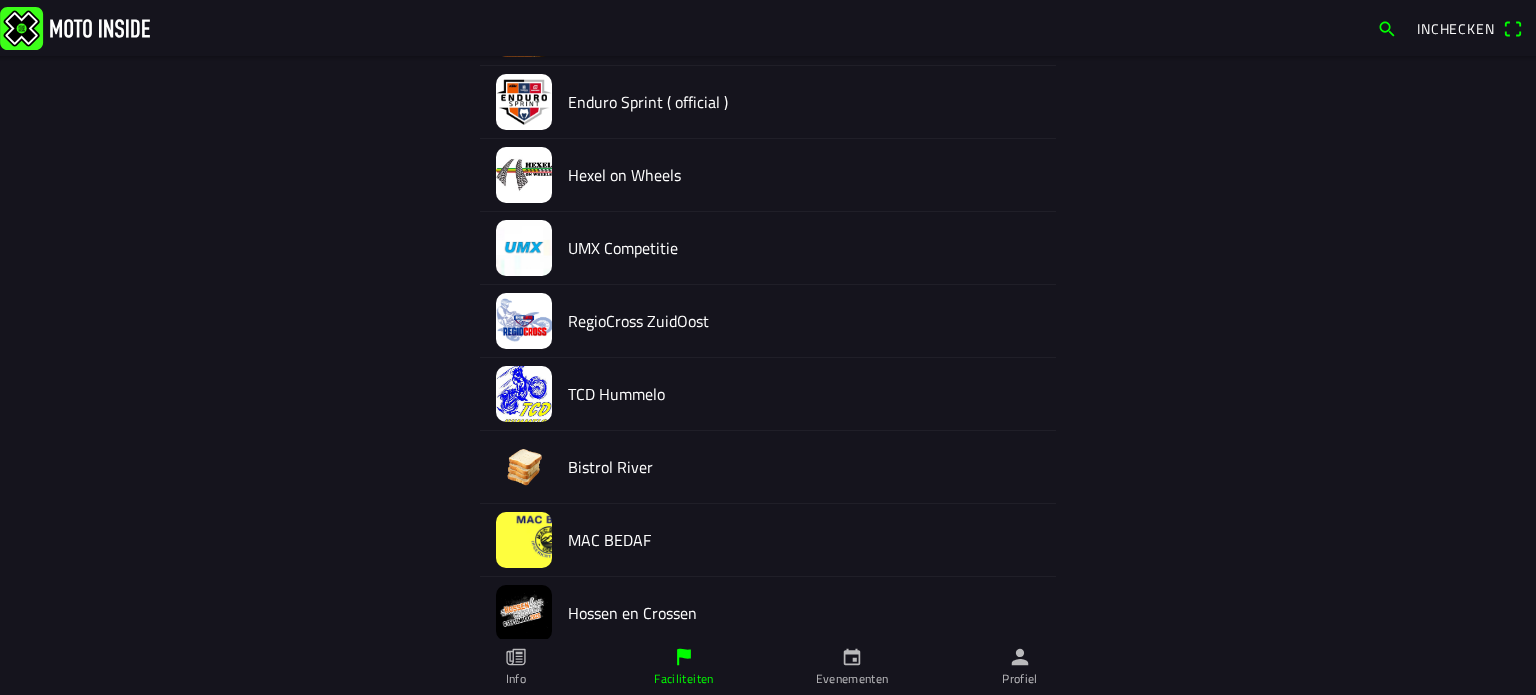 click 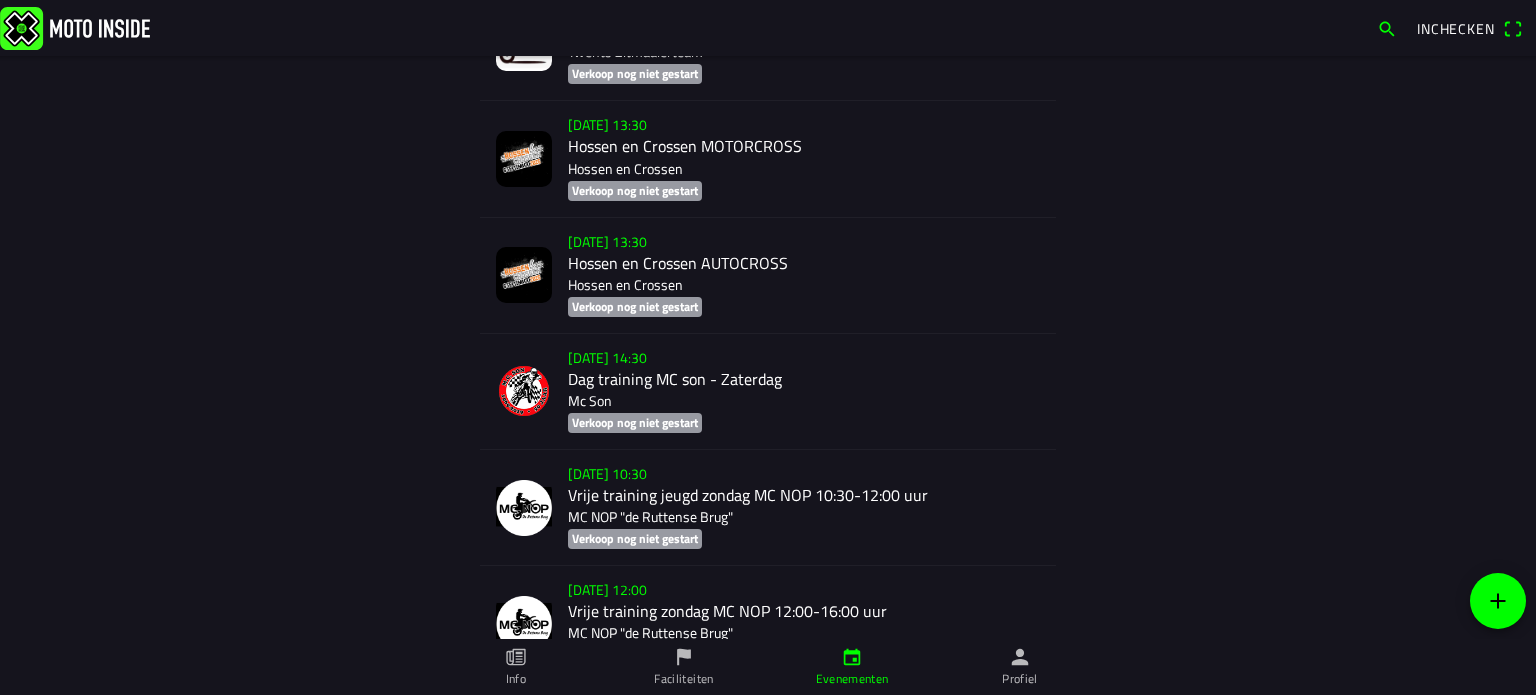 scroll, scrollTop: 11472, scrollLeft: 0, axis: vertical 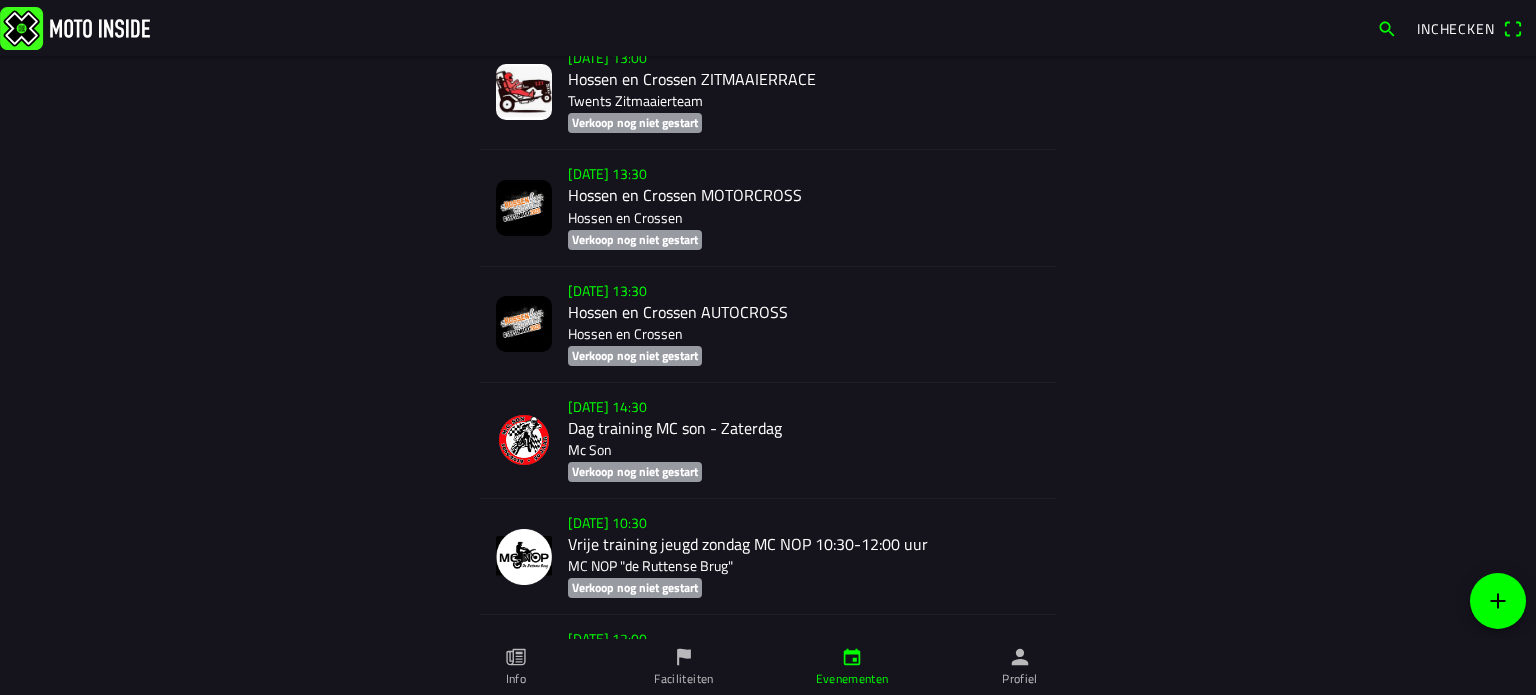 click on "[DATE] 13:00  Hossen en Crossen ZITMAAIERRACE Twents Zitmaaierteam   Verkoop nog niet gestart" 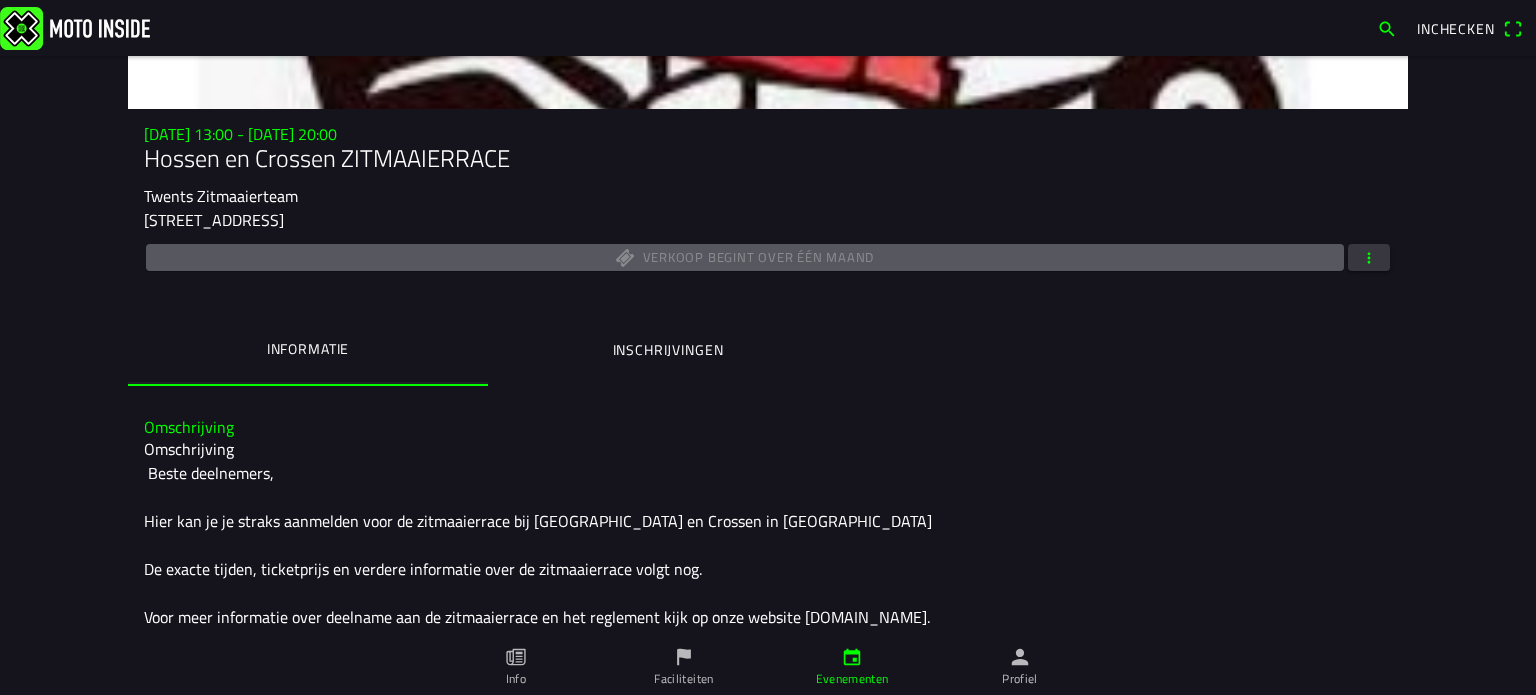 scroll, scrollTop: 152, scrollLeft: 0, axis: vertical 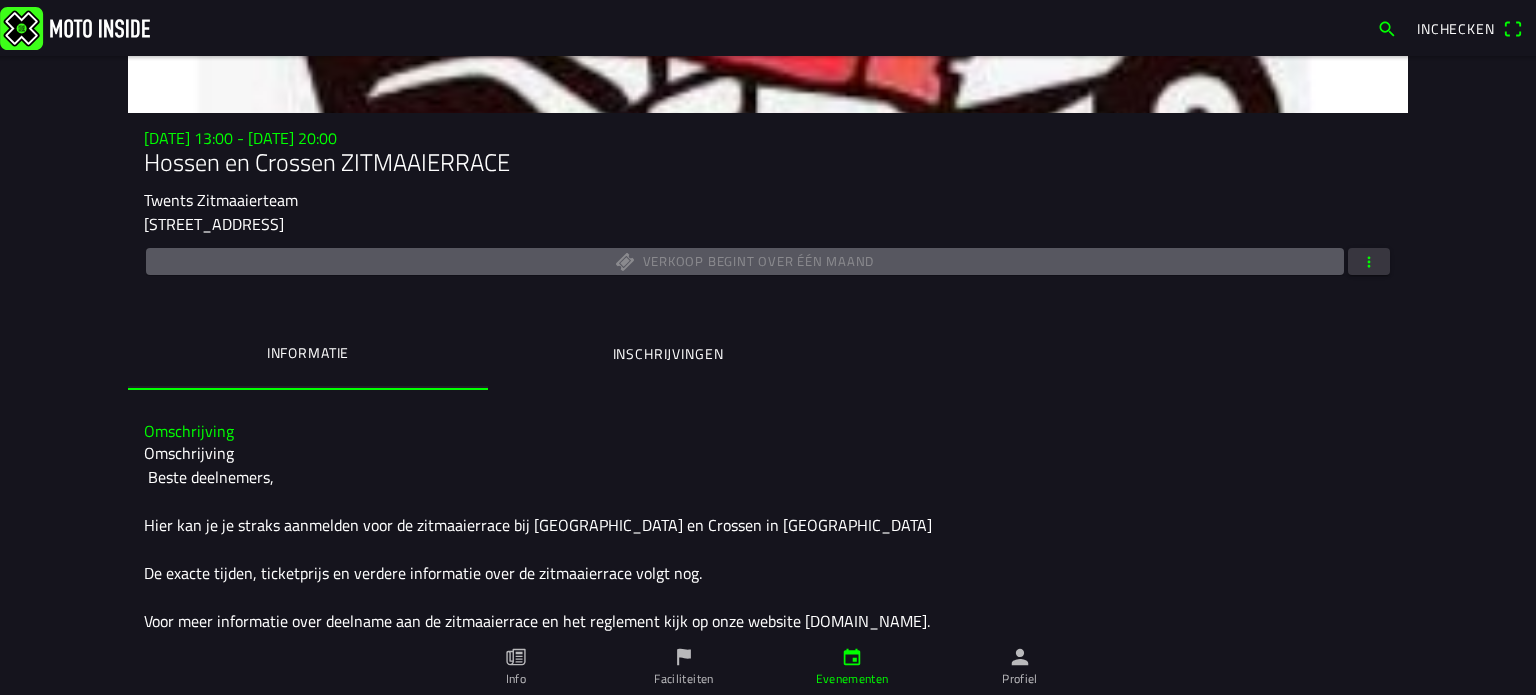 click at bounding box center (1369, 261) 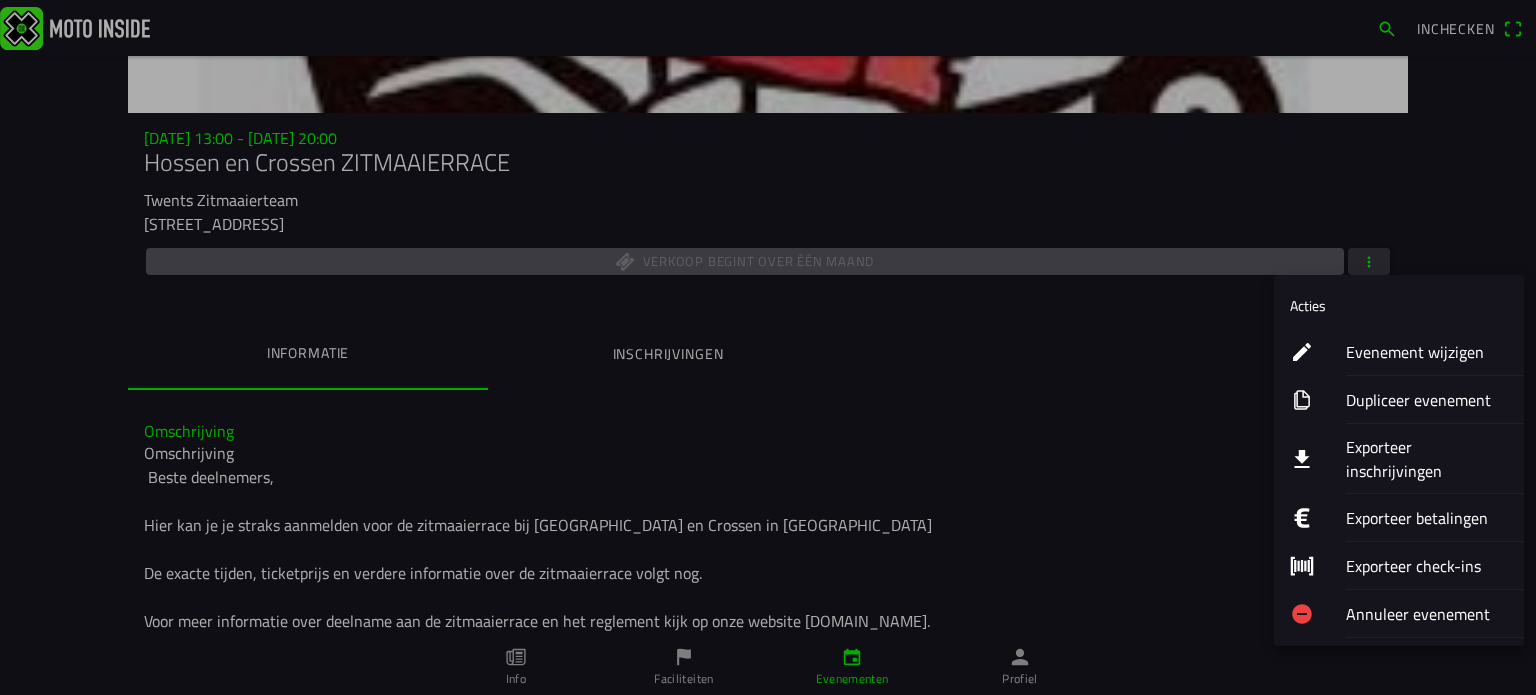 click on "Evenement wijzigen" 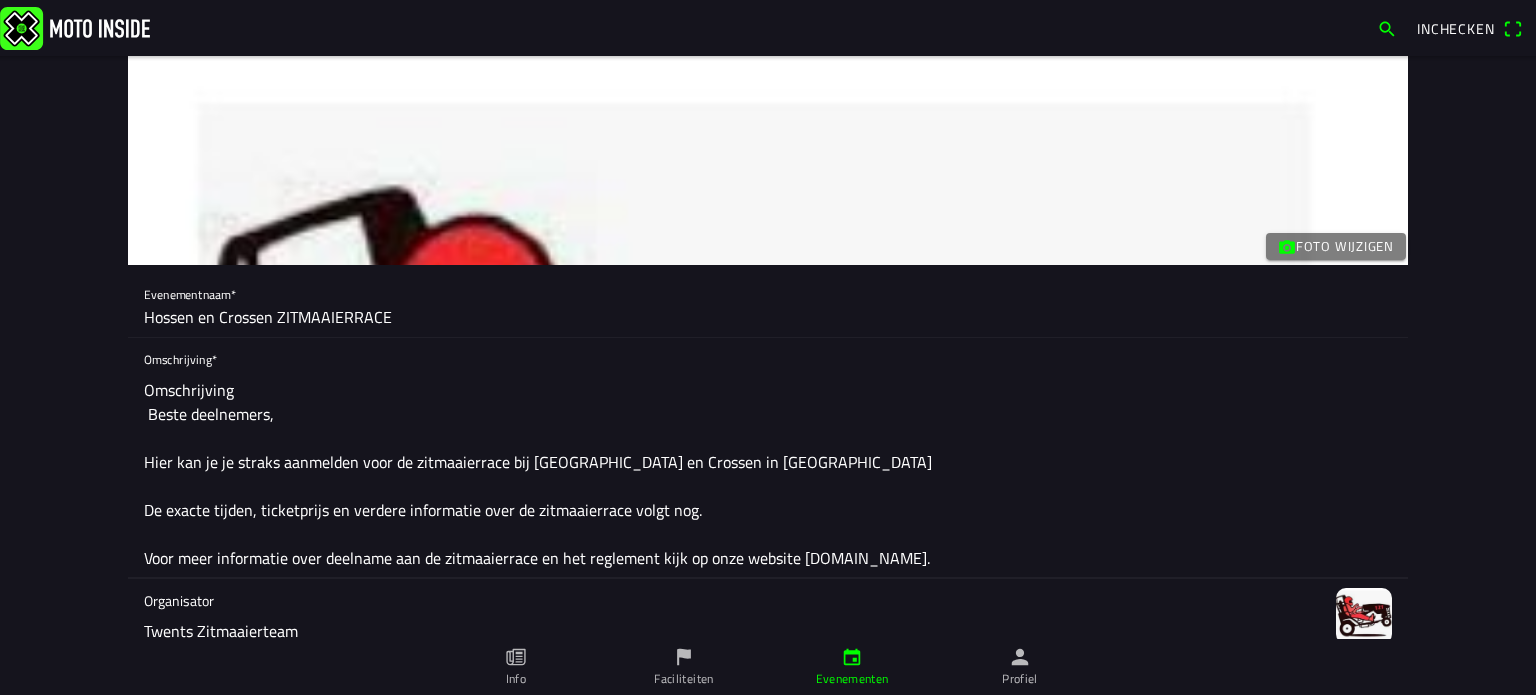 click on "Omschrijving
Beste deelnemers,
Hier kan je je straks aanmelden voor de zitmaaierrace bij [GEOGRAPHIC_DATA] en Crossen in [GEOGRAPHIC_DATA]
De exacte tijden, ticketprijs en verdere informatie over de zitmaaierrace volgt nog.
Voor meer informatie over deelname aan de zitmaaierrace en het reglement kijk op onze website [DOMAIN_NAME]." 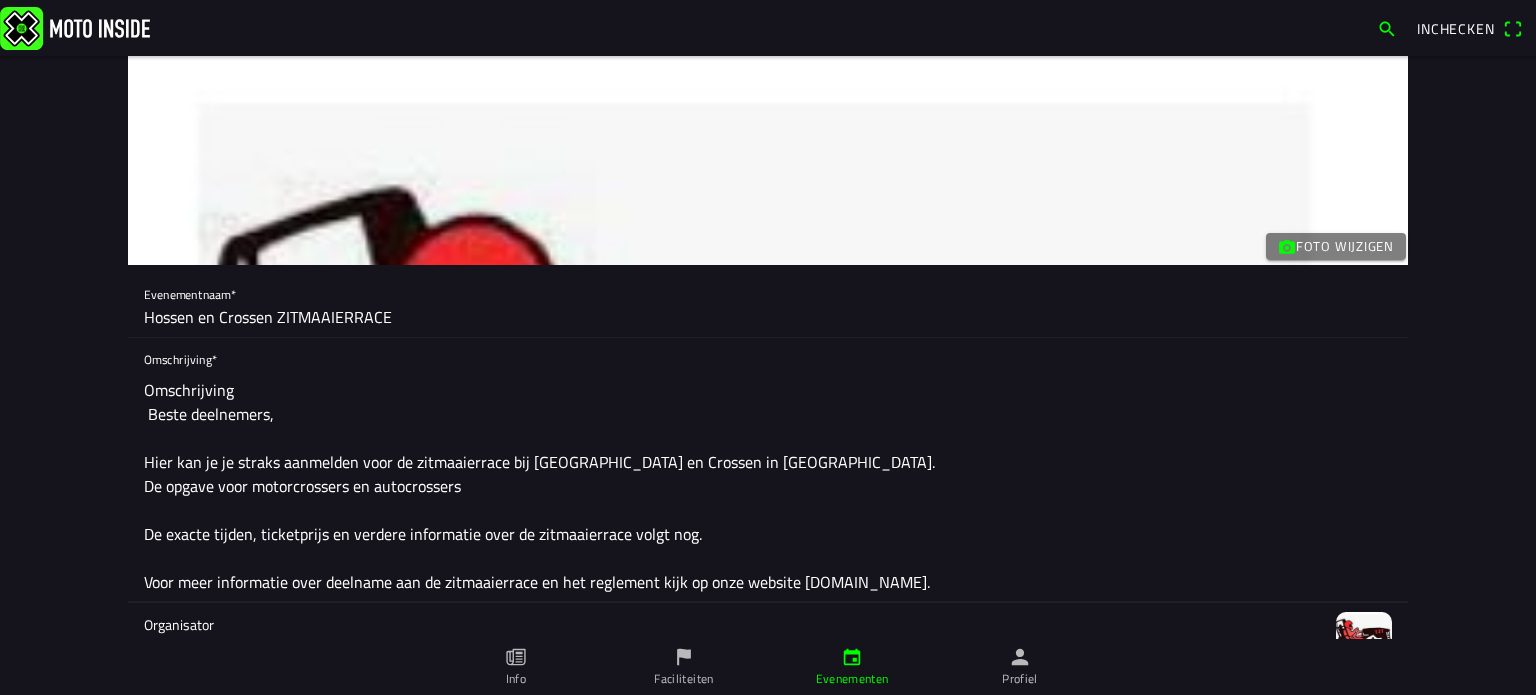 click on "Omschrijving
Beste deelnemers,
Hier kan je je straks aanmelden voor de zitmaaierrace bij [GEOGRAPHIC_DATA] en Crossen in [GEOGRAPHIC_DATA].
De opgave voor motorcrossers en autocrossers
De exacte tijden, ticketprijs en verdere informatie over de zitmaaierrace volgt nog.
Voor meer informatie over deelname aan de zitmaaierrace en het reglement kijk op onze website [DOMAIN_NAME]." 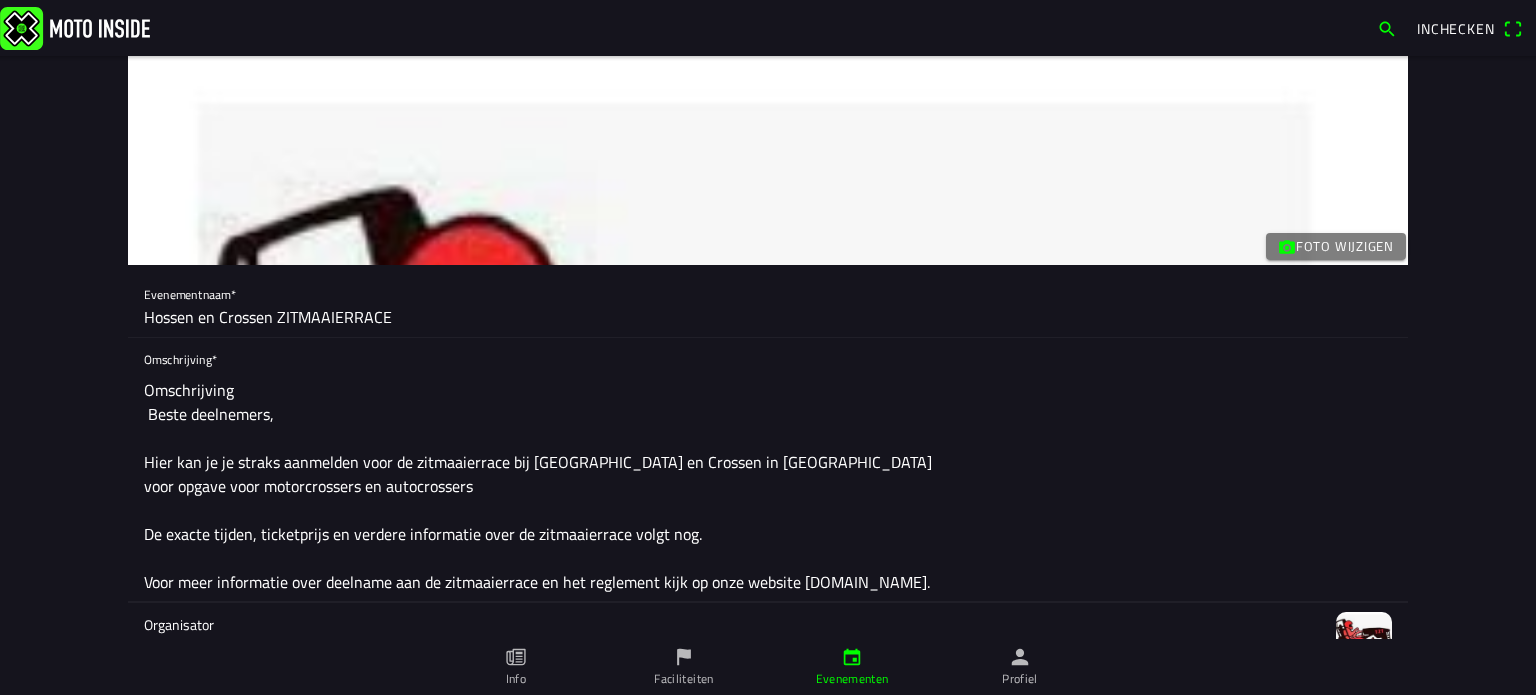 click on "Omschrijving
Beste deelnemers,
Hier kan je je straks aanmelden voor de zitmaaierrace bij [GEOGRAPHIC_DATA] en Crossen in [GEOGRAPHIC_DATA]
voor opgave voor motorcrossers en autocrossers
De exacte tijden, ticketprijs en verdere informatie over de zitmaaierrace volgt nog.
Voor meer informatie over deelname aan de zitmaaierrace en het reglement kijk op onze website [DOMAIN_NAME]." 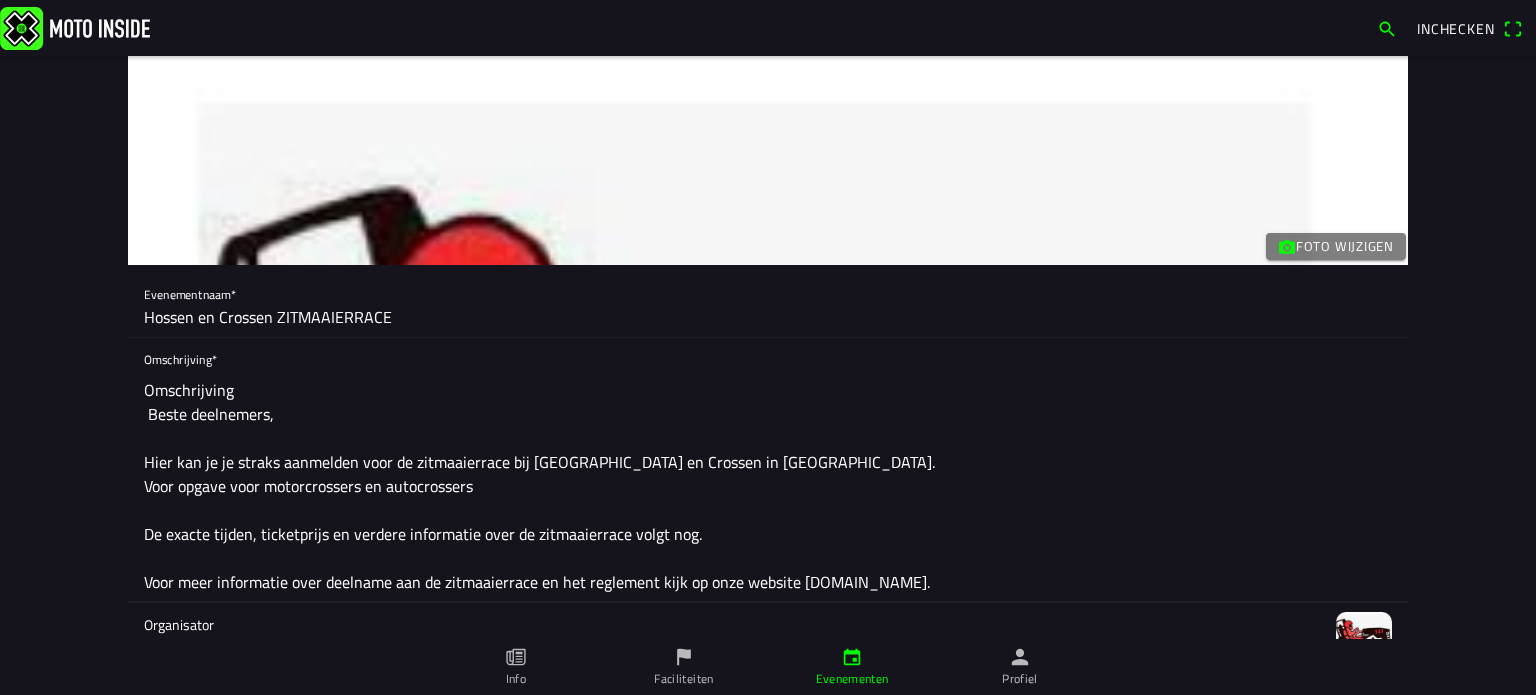 click on "Omschrijving
Beste deelnemers,
Hier kan je je straks aanmelden voor de zitmaaierrace bij [GEOGRAPHIC_DATA] en Crossen in [GEOGRAPHIC_DATA].
Voor opgave voor motorcrossers en autocrossers
De exacte tijden, ticketprijs en verdere informatie over de zitmaaierrace volgt nog.
Voor meer informatie over deelname aan de zitmaaierrace en het reglement kijk op onze website [DOMAIN_NAME]." 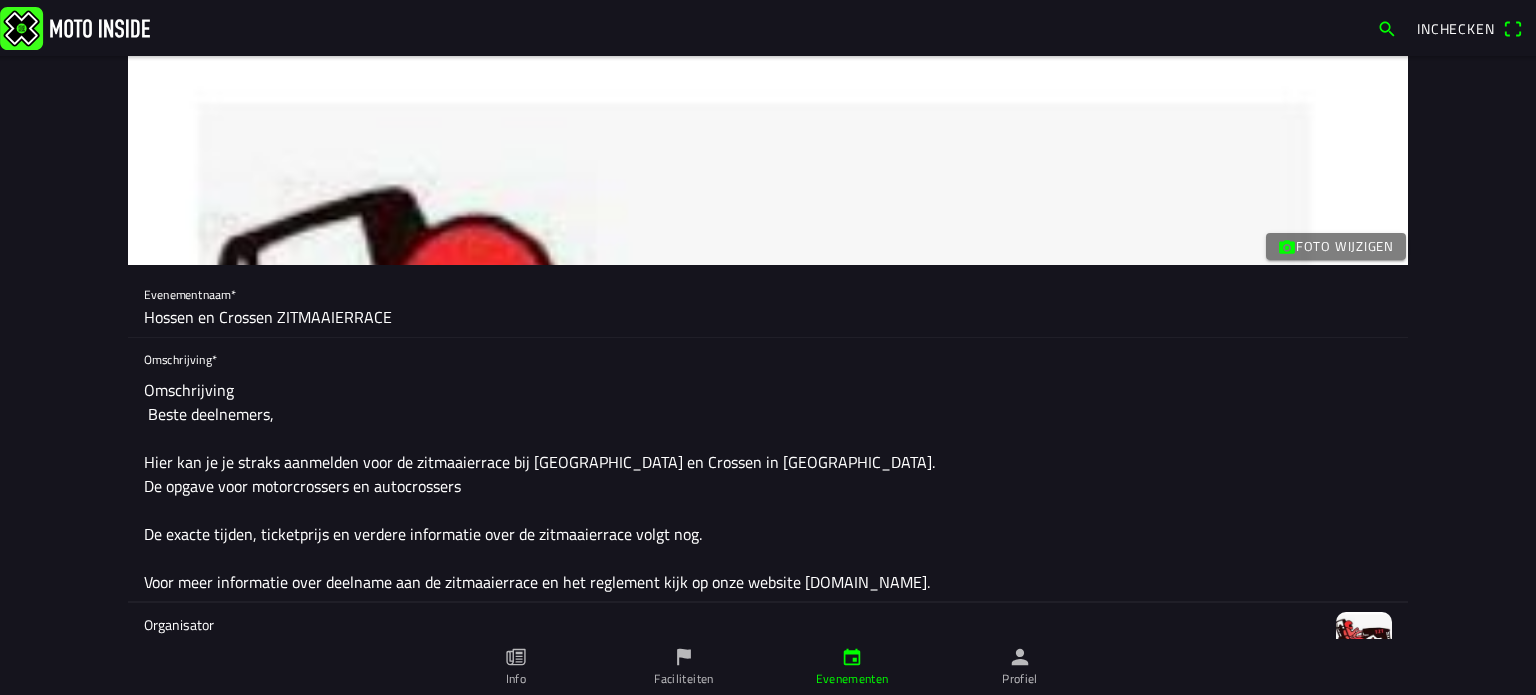 click on "Omschrijving
Beste deelnemers,
Hier kan je je straks aanmelden voor de zitmaaierrace bij [GEOGRAPHIC_DATA] en Crossen in [GEOGRAPHIC_DATA].
De opgave voor motorcrossers en autocrossers
De exacte tijden, ticketprijs en verdere informatie over de zitmaaierrace volgt nog.
Voor meer informatie over deelname aan de zitmaaierrace en het reglement kijk op onze website [DOMAIN_NAME]." 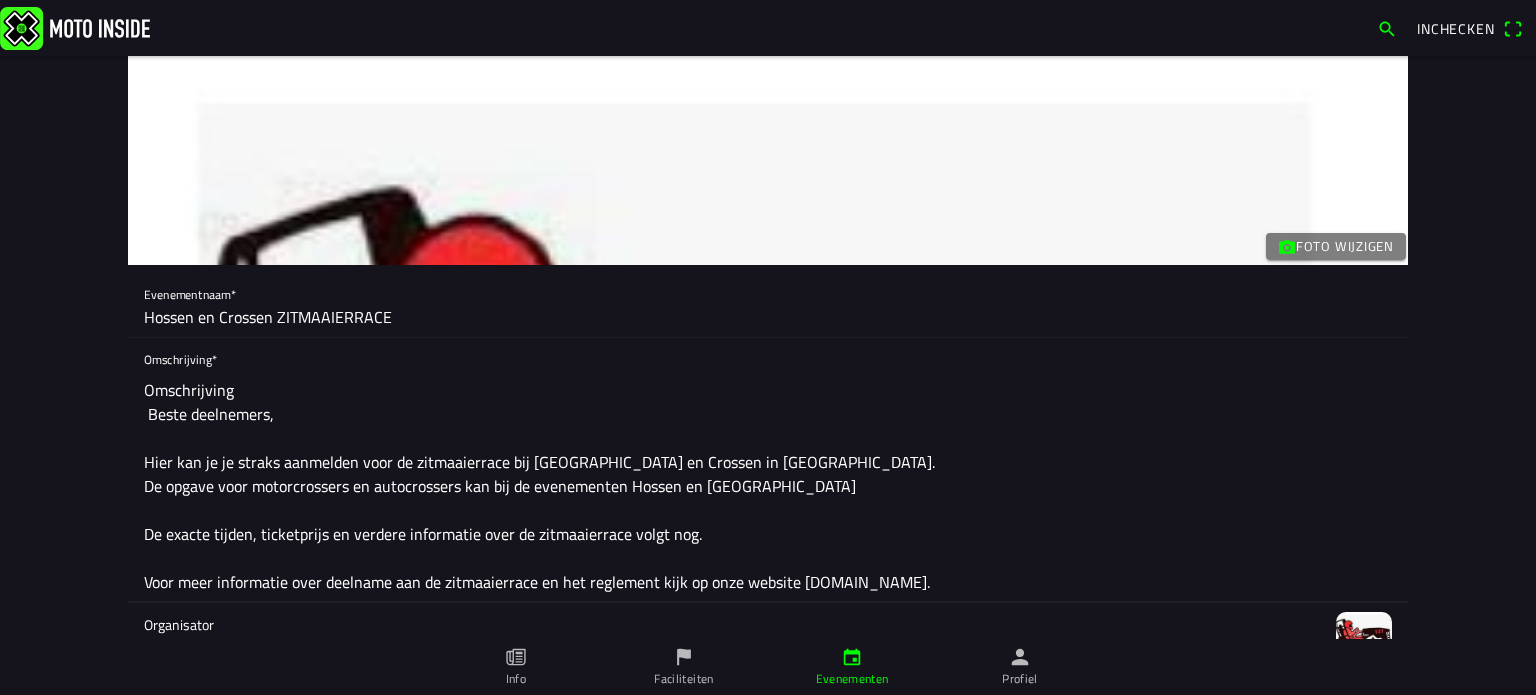 click on "Omschrijving
Beste deelnemers,
Hier kan je je straks aanmelden voor de zitmaaierrace bij [GEOGRAPHIC_DATA] en Crossen in [GEOGRAPHIC_DATA].
De opgave voor motorcrossers en autocrossers kan bij de evenementen Hossen en [GEOGRAPHIC_DATA]
De exacte tijden, ticketprijs en verdere informatie over de zitmaaierrace volgt nog.
Voor meer informatie over deelname aan de zitmaaierrace en het reglement kijk op onze website [DOMAIN_NAME]." 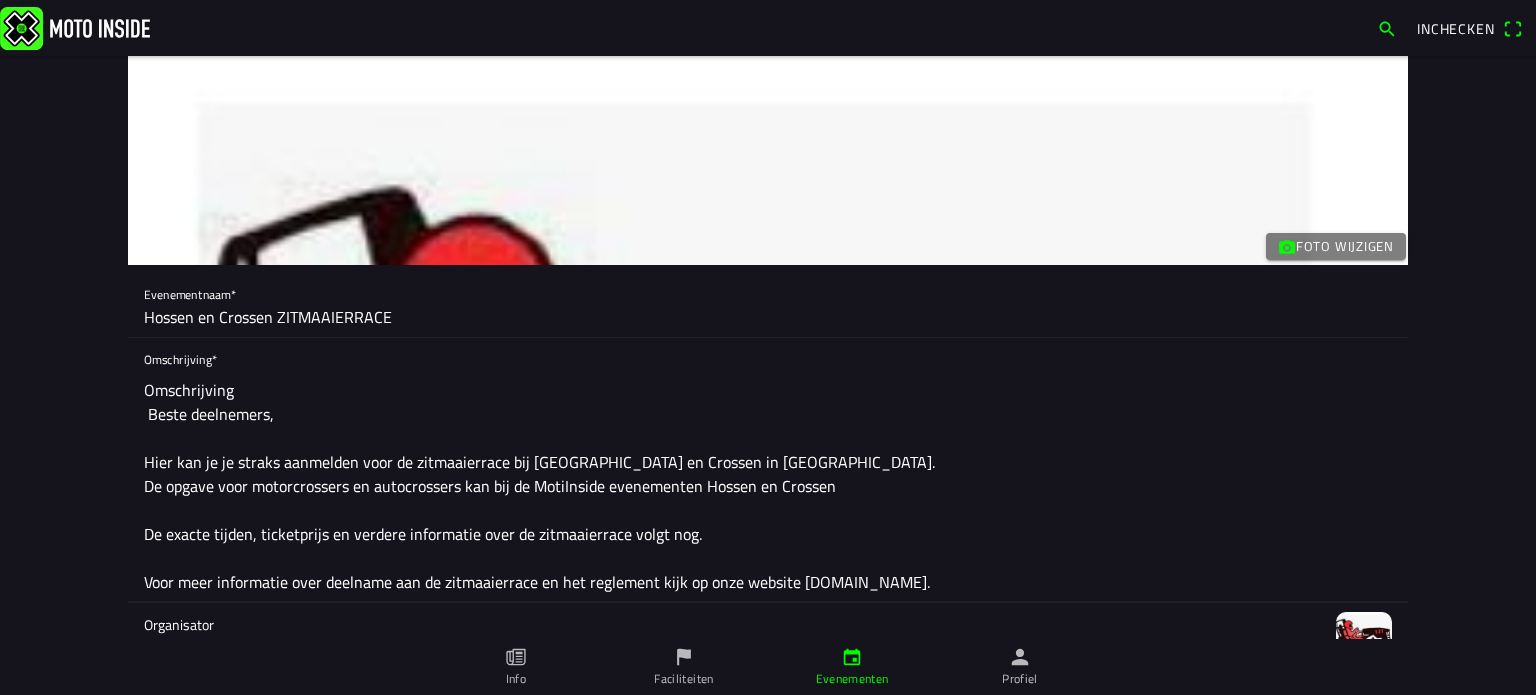 click on "Omschrijving
Beste deelnemers,
Hier kan je je straks aanmelden voor de zitmaaierrace bij [GEOGRAPHIC_DATA] en Crossen in [GEOGRAPHIC_DATA].
De opgave voor motorcrossers en autocrossers kan bij de MotiInside evenementen Hossen en Crossen
De exacte tijden, ticketprijs en verdere informatie over de zitmaaierrace volgt nog.
Voor meer informatie over deelname aan de zitmaaierrace en het reglement kijk op onze website [DOMAIN_NAME]." 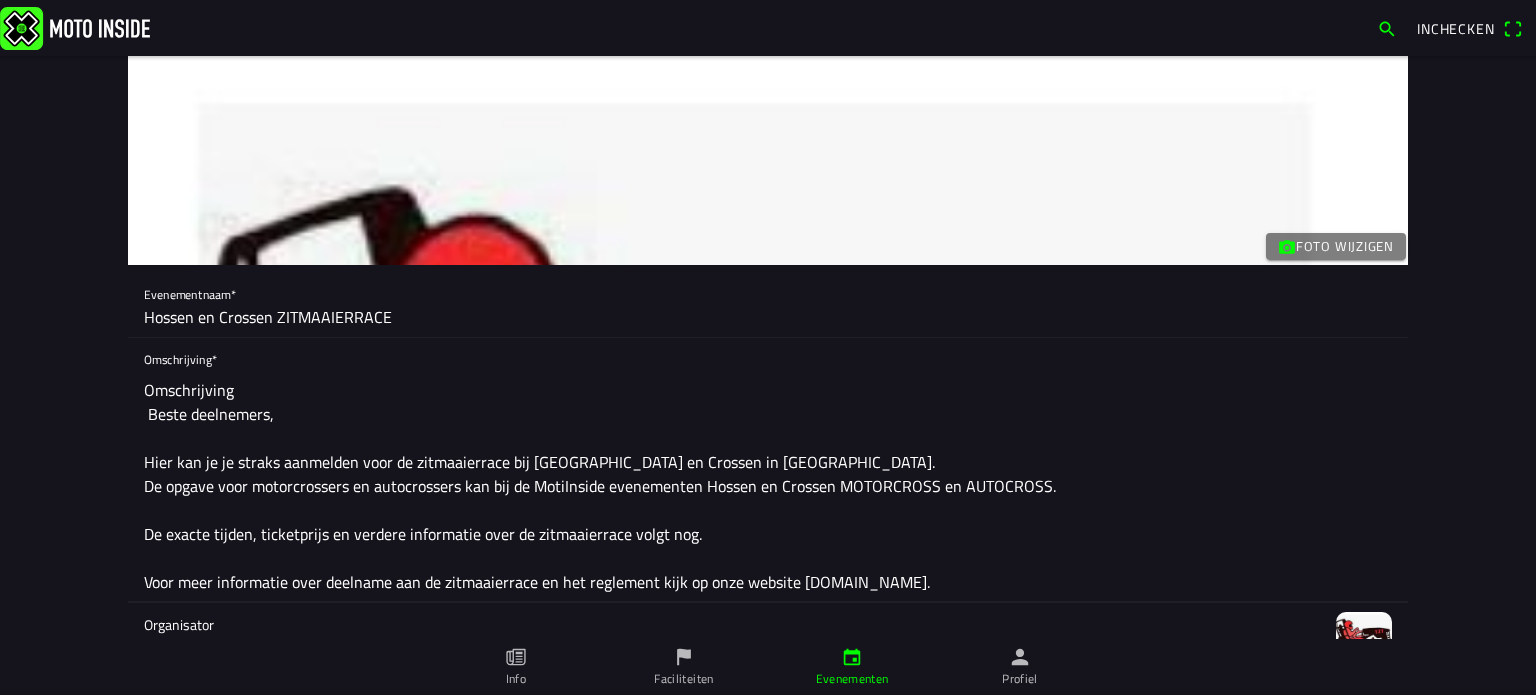 click on "Omschrijving
Beste deelnemers,
Hier kan je je straks aanmelden voor de zitmaaierrace bij [GEOGRAPHIC_DATA] en Crossen in [GEOGRAPHIC_DATA].
De opgave voor motorcrossers en autocrossers kan bij de MotiInside evenementen Hossen en Crossen MOTORCROSS en AUTOCROSS.
De exacte tijden, ticketprijs en verdere informatie over de zitmaaierrace volgt nog.
Voor meer informatie over deelname aan de zitmaaierrace en het reglement kijk op onze website [DOMAIN_NAME]." 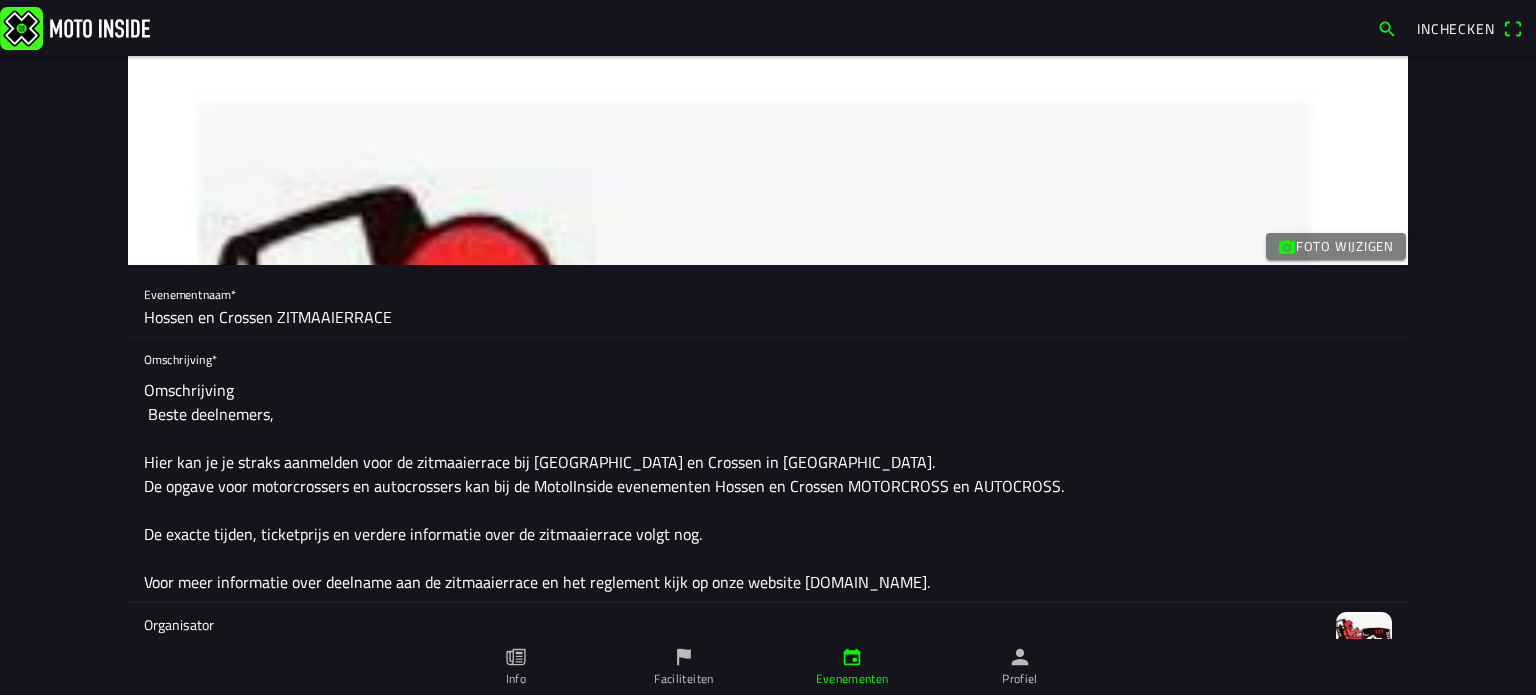 click on "Omschrijving
Beste deelnemers,
Hier kan je je straks aanmelden voor de zitmaaierrace bij [GEOGRAPHIC_DATA] en Crossen in [GEOGRAPHIC_DATA].
De opgave voor motorcrossers en autocrossers kan bij de MotoIInside evenementen Hossen en Crossen MOTORCROSS en AUTOCROSS.
De exacte tijden, ticketprijs en verdere informatie over de zitmaaierrace volgt nog.
Voor meer informatie over deelname aan de zitmaaierrace en het reglement kijk op onze website [DOMAIN_NAME]." 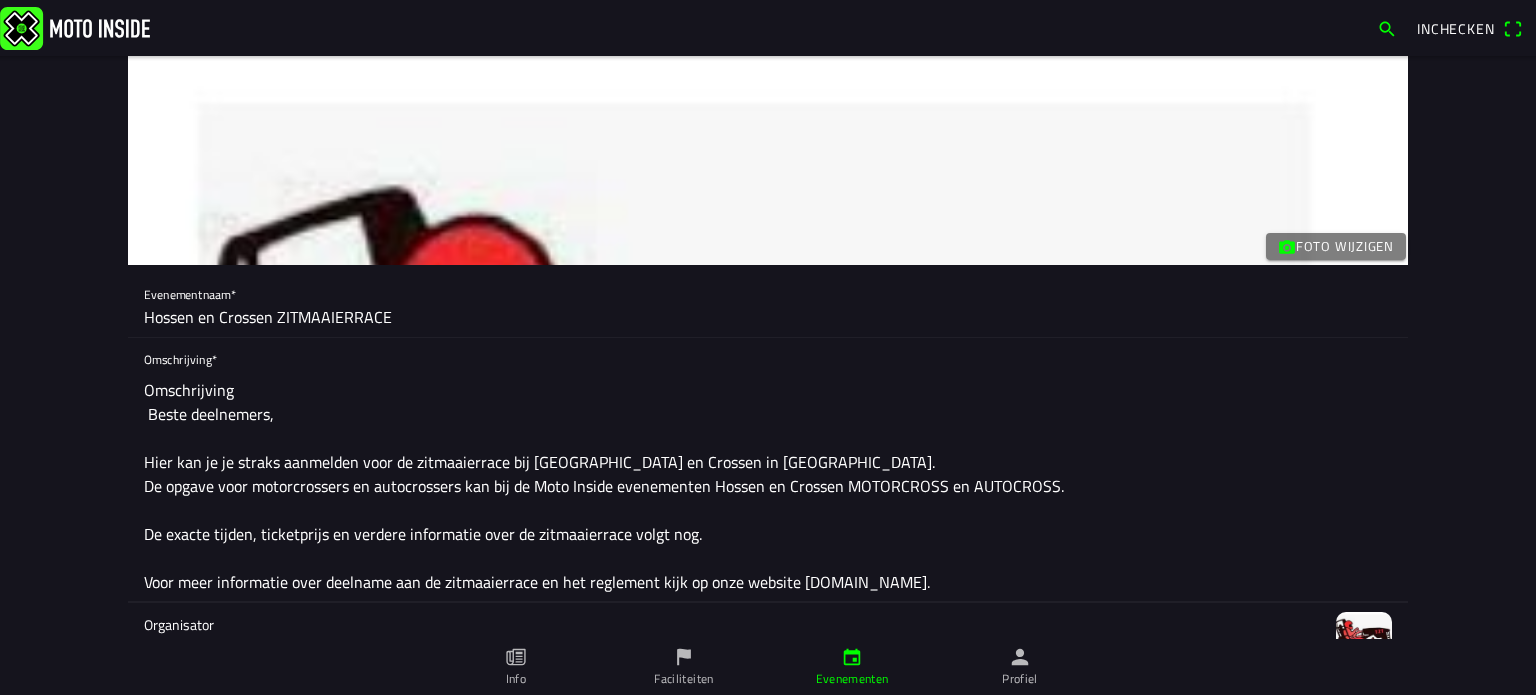 click on "Omschrijving
Beste deelnemers,
Hier kan je je straks aanmelden voor de zitmaaierrace bij [GEOGRAPHIC_DATA] en Crossen in [GEOGRAPHIC_DATA].
De opgave voor motorcrossers en autocrossers kan bij de Moto Inside evenementen Hossen en Crossen MOTORCROSS en AUTOCROSS.
De exacte tijden, ticketprijs en verdere informatie over de zitmaaierrace volgt nog.
Voor meer informatie over deelname aan de zitmaaierrace en het reglement kijk op onze website [DOMAIN_NAME]." 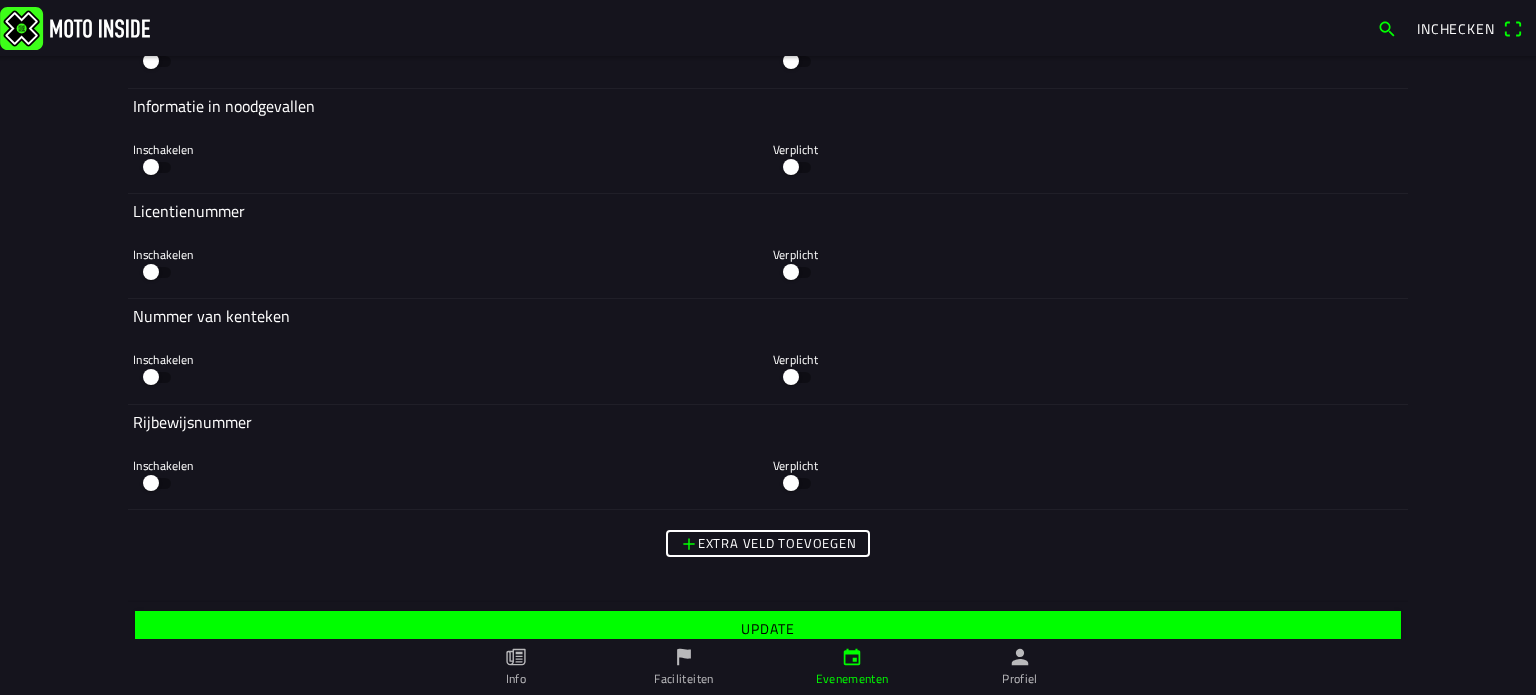 scroll, scrollTop: 4101, scrollLeft: 0, axis: vertical 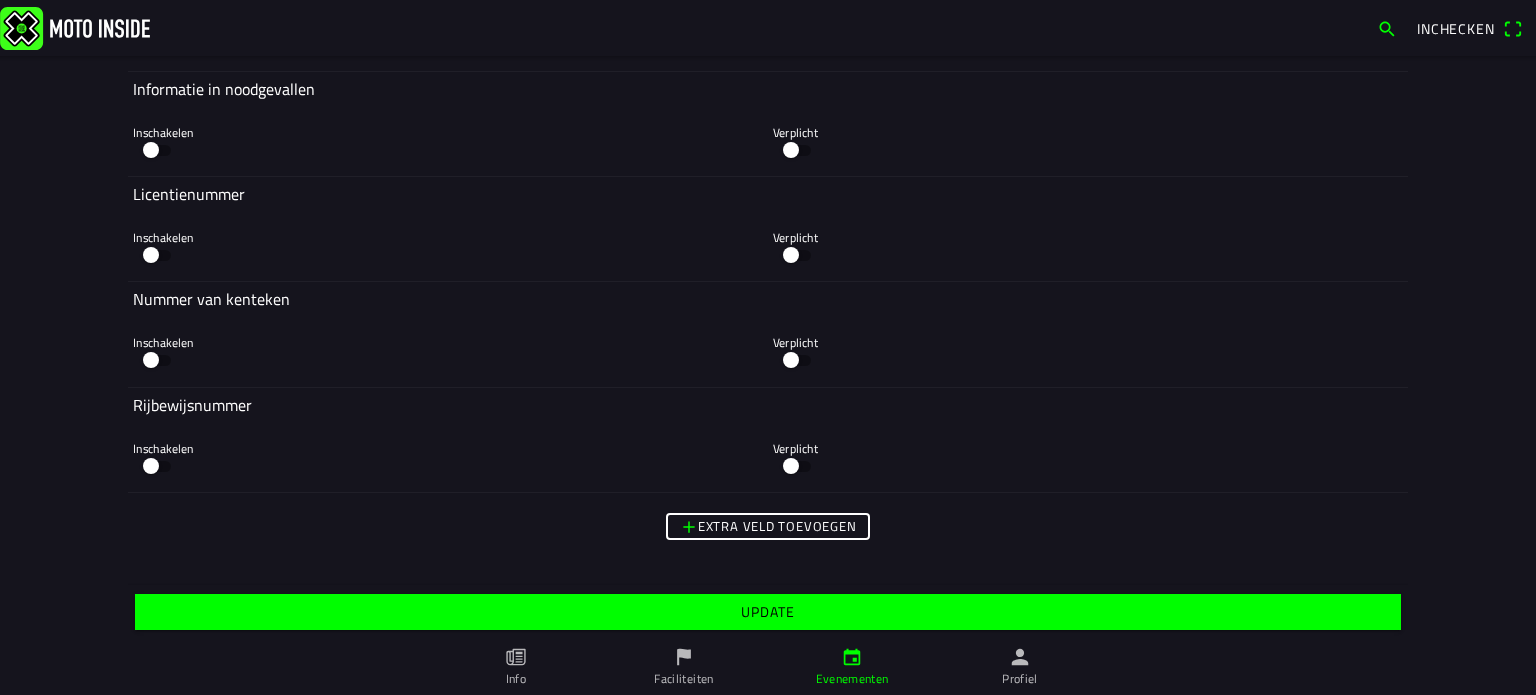 type on "Omschrijving
Beste deelnemers,
Hier kan je je straks aanmelden voor de zitmaaierrace bij [GEOGRAPHIC_DATA] en Crossen in [GEOGRAPHIC_DATA].
De opgave voor motorcrossers en autocrossers kan bij de Moto Inside evenementen: Hossen en Crossen MOTORCROSS en AUTOCROSS.
De exacte tijden, ticketprijs en verdere informatie over de zitmaaierrace volgt nog.
Voor meer informatie over deelname aan de zitmaaierrace en het reglement kijk op onze website [DOMAIN_NAME]." 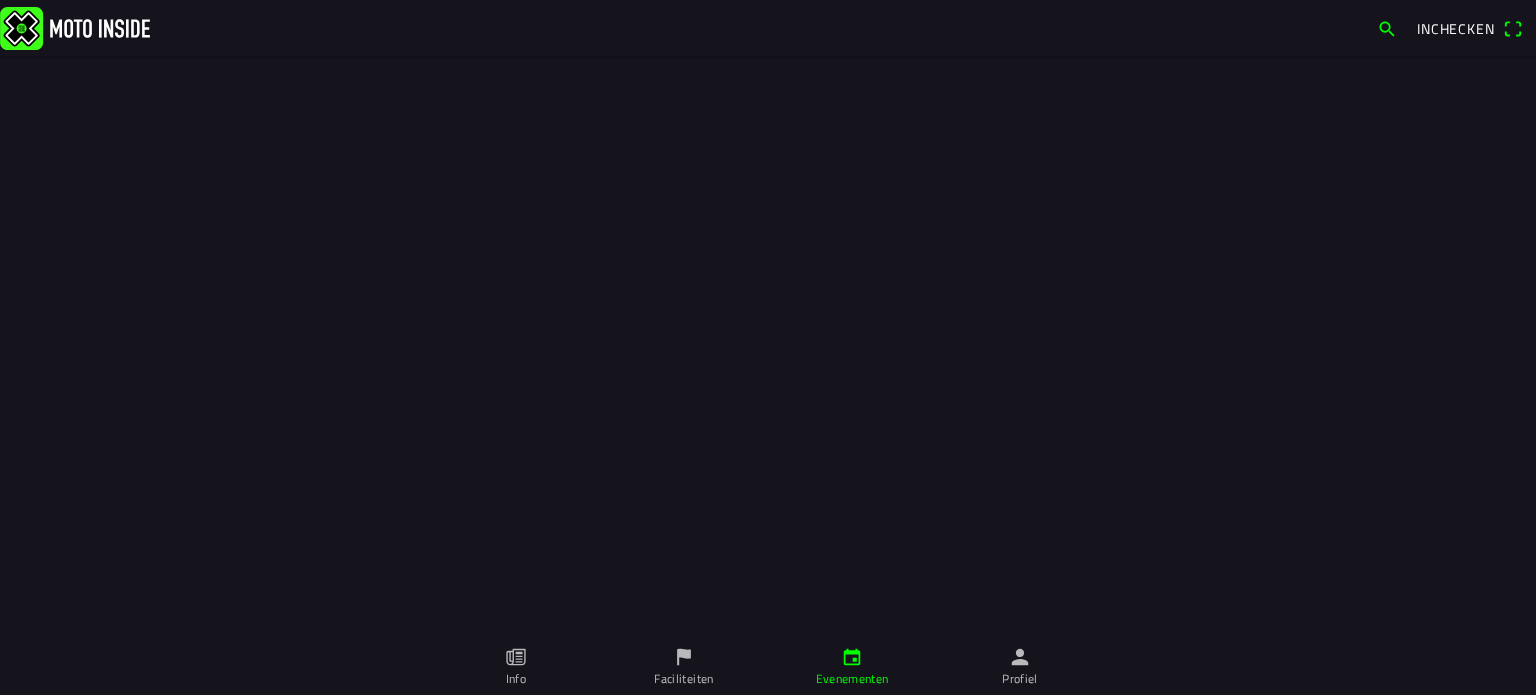 scroll, scrollTop: 0, scrollLeft: 0, axis: both 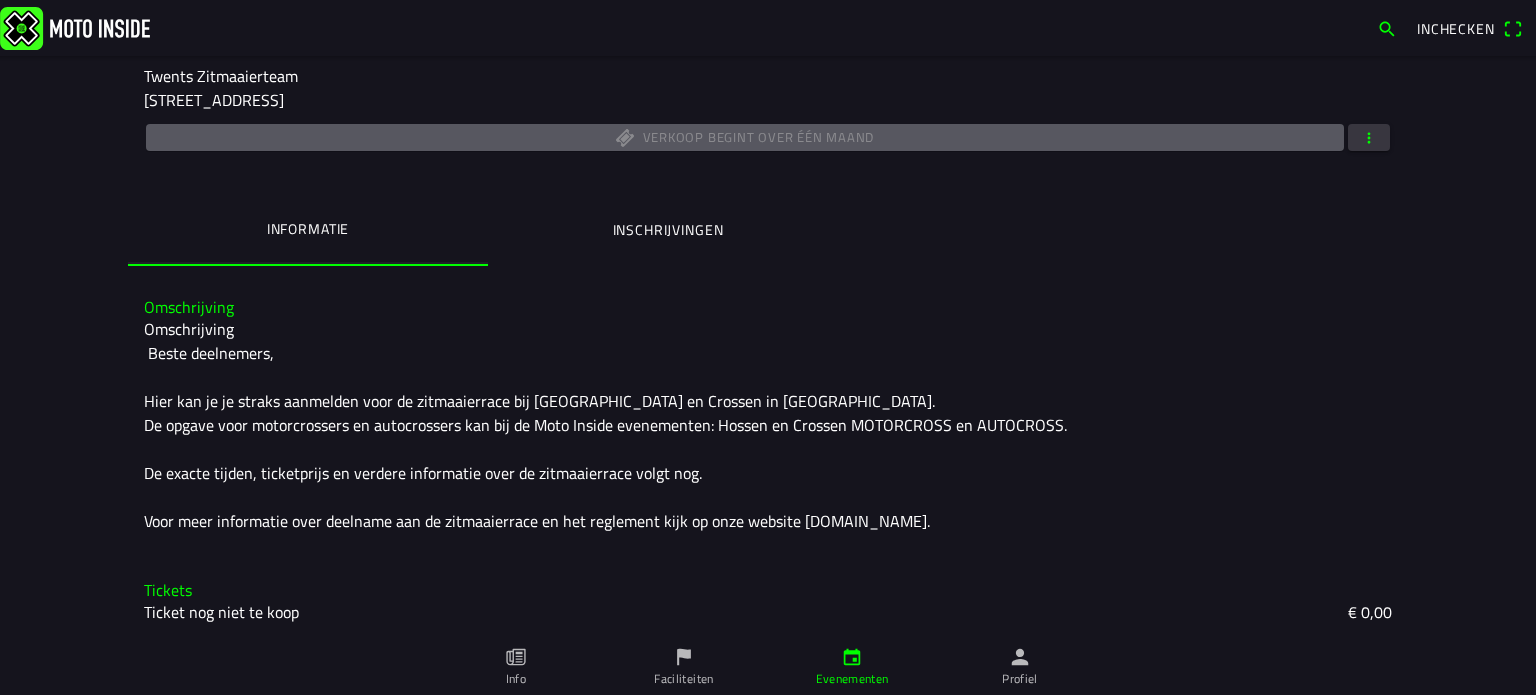 click on "Evenementen" at bounding box center (852, 667) 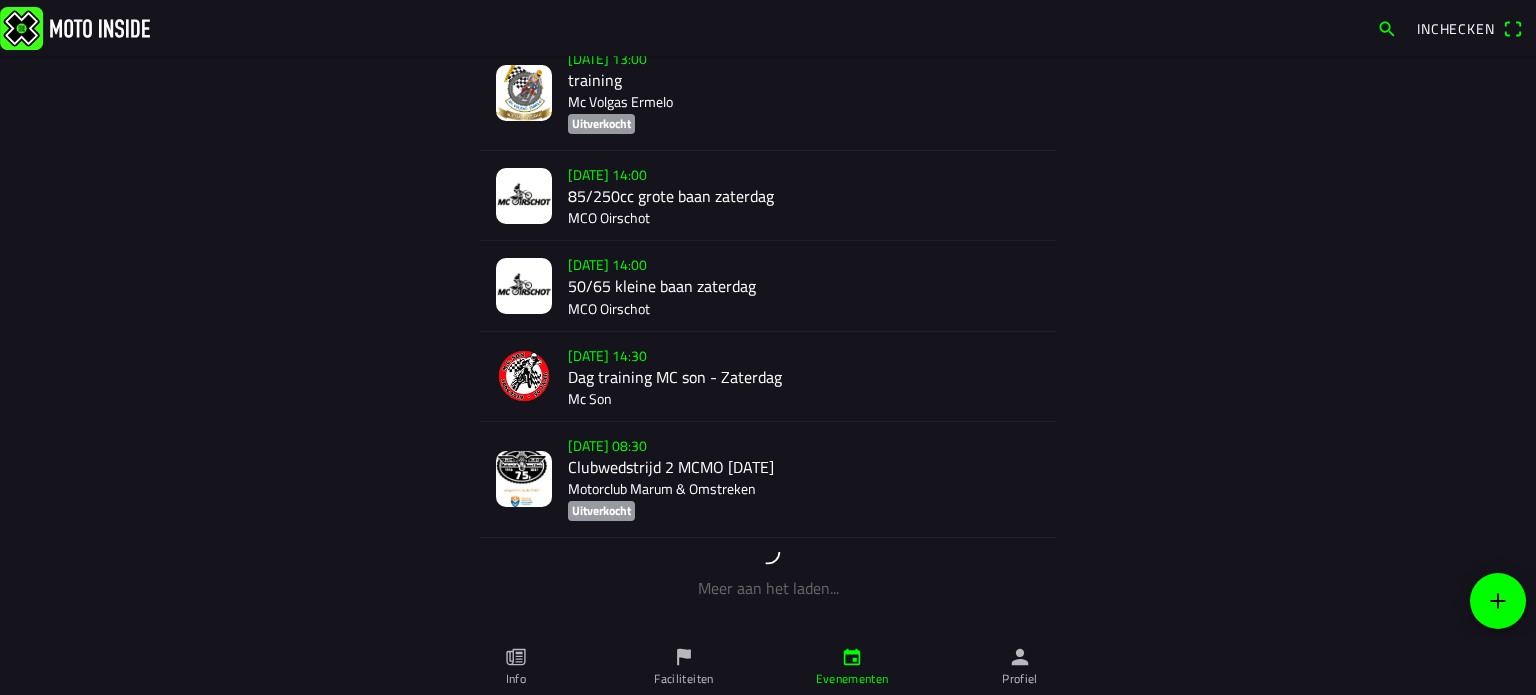 scroll, scrollTop: 612, scrollLeft: 0, axis: vertical 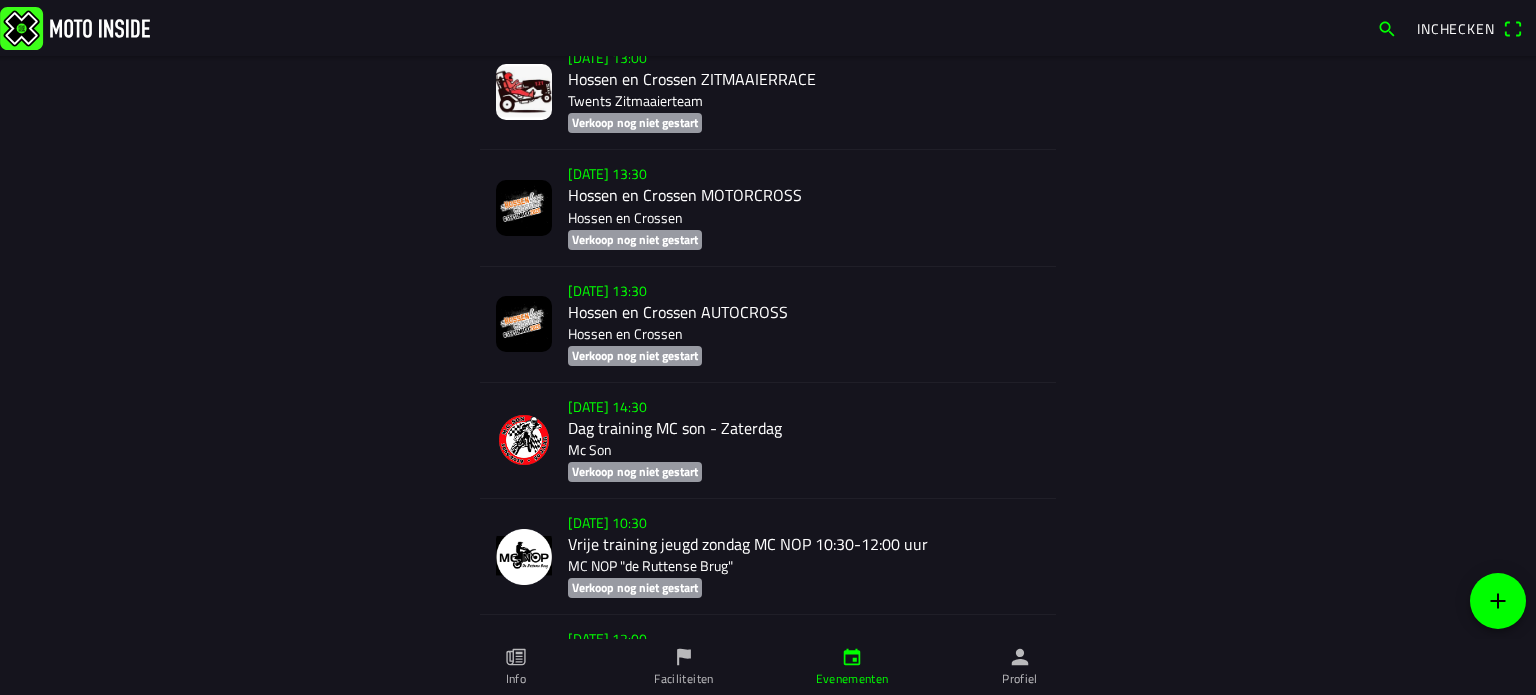 click on "[DATE] 13:00  Hossen en Crossen ZITMAAIERRACE Twents Zitmaaierteam   Verkoop nog niet gestart" 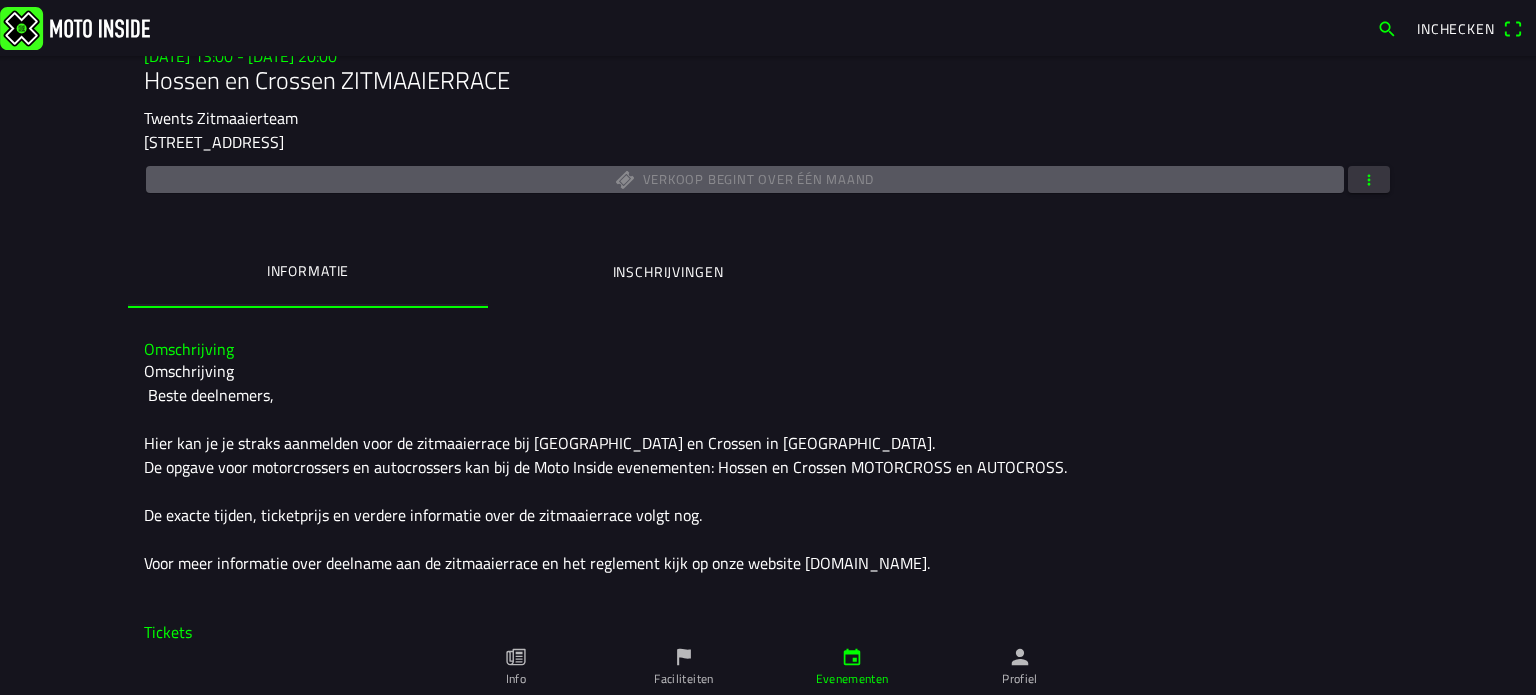 scroll, scrollTop: 252, scrollLeft: 0, axis: vertical 